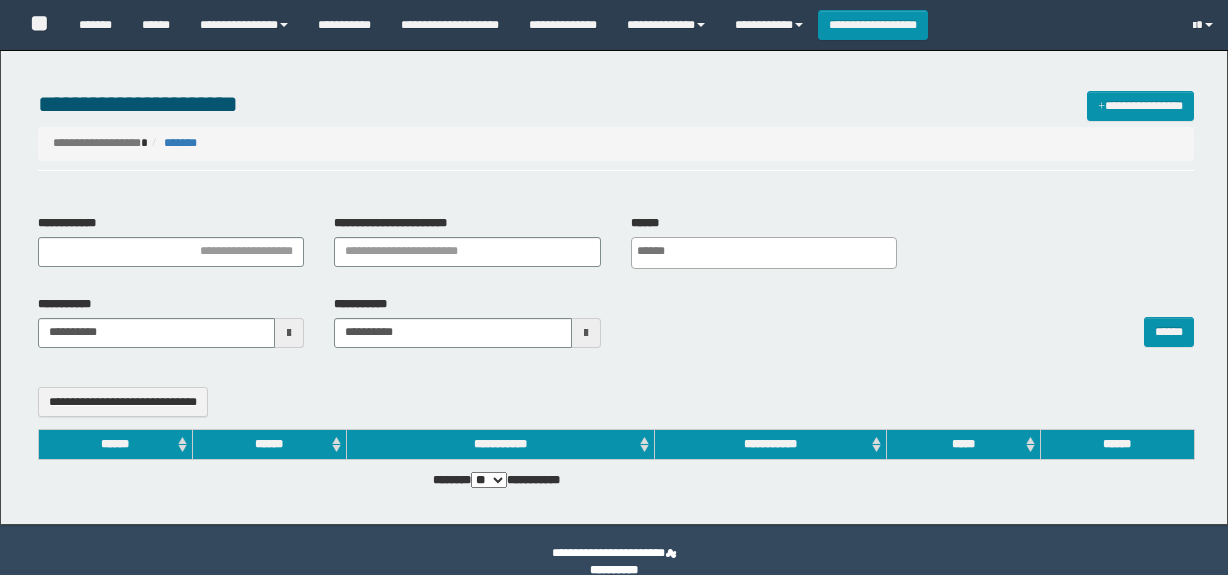 select 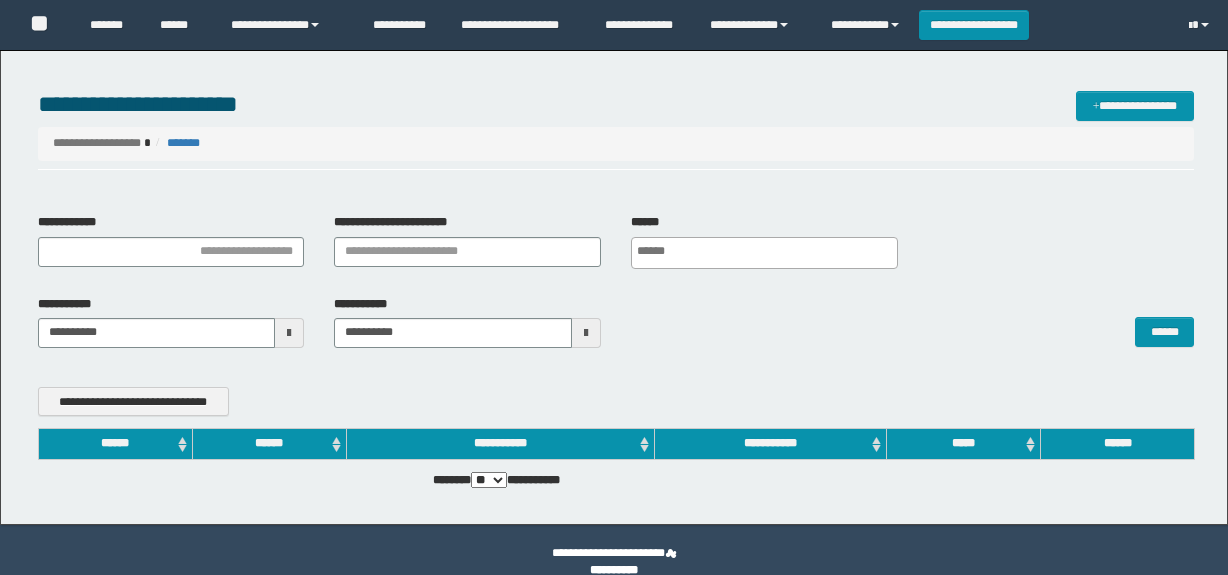 scroll, scrollTop: 0, scrollLeft: 0, axis: both 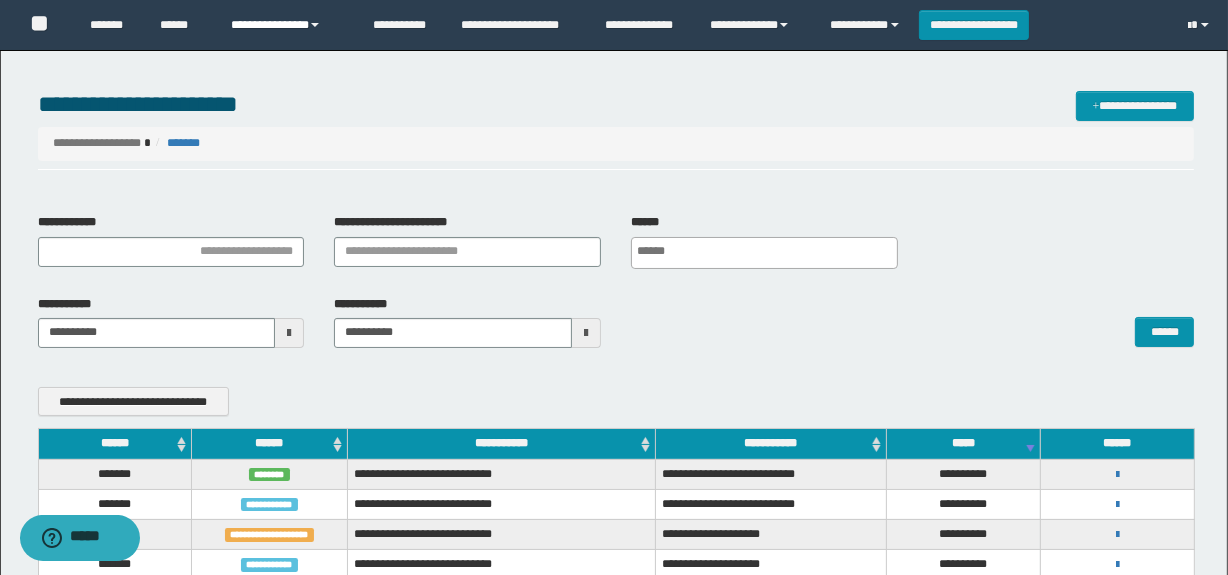 click on "**********" at bounding box center (287, 25) 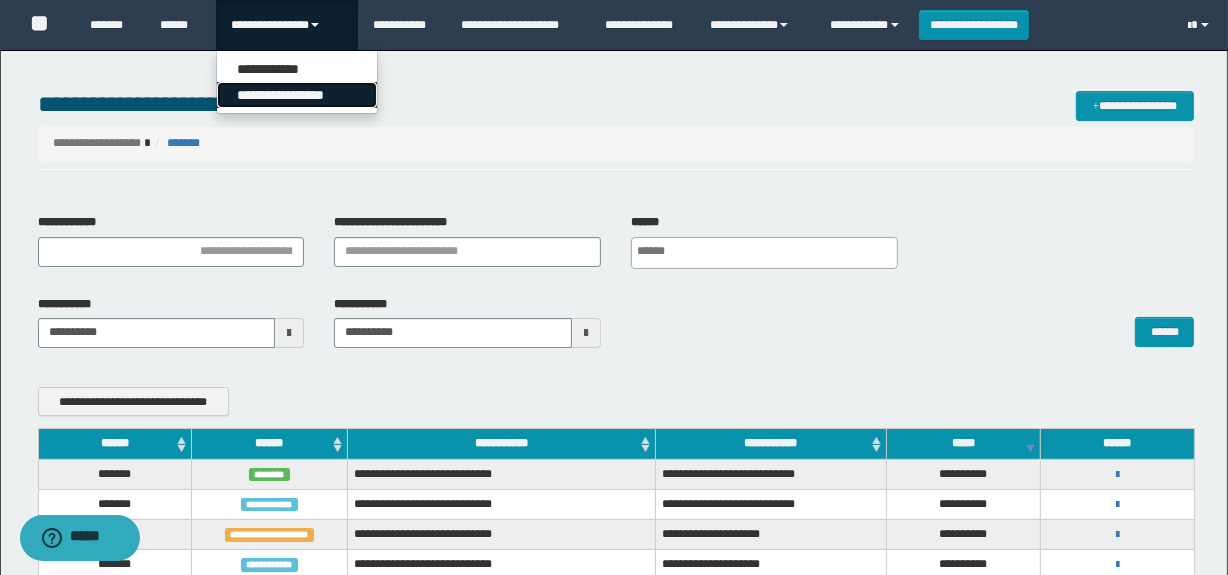 click on "**********" at bounding box center [297, 95] 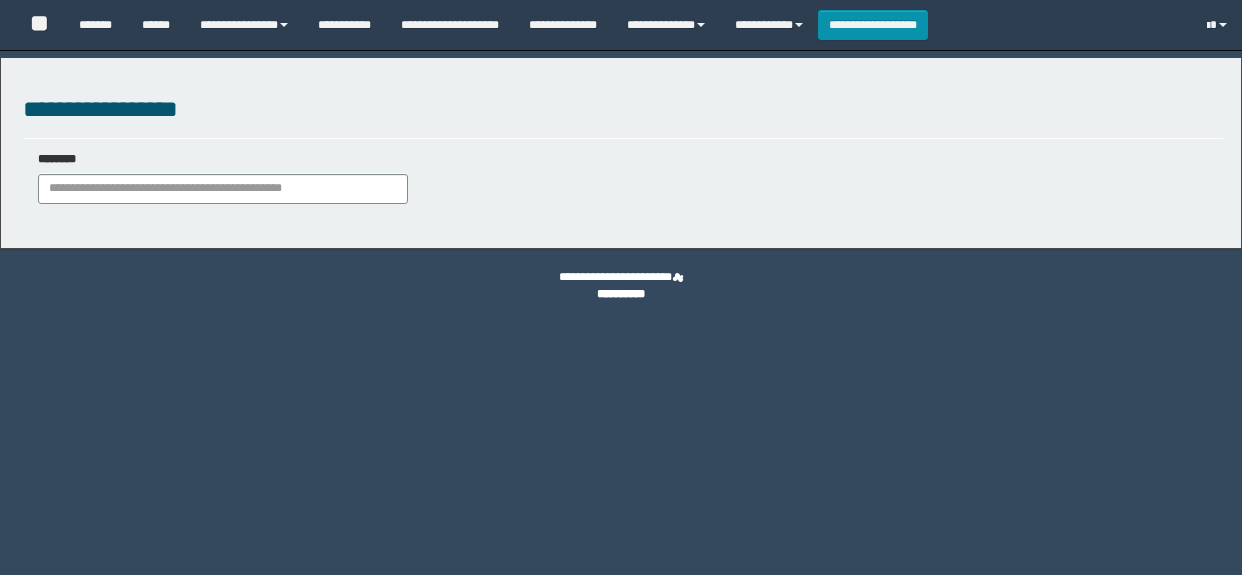scroll, scrollTop: 0, scrollLeft: 0, axis: both 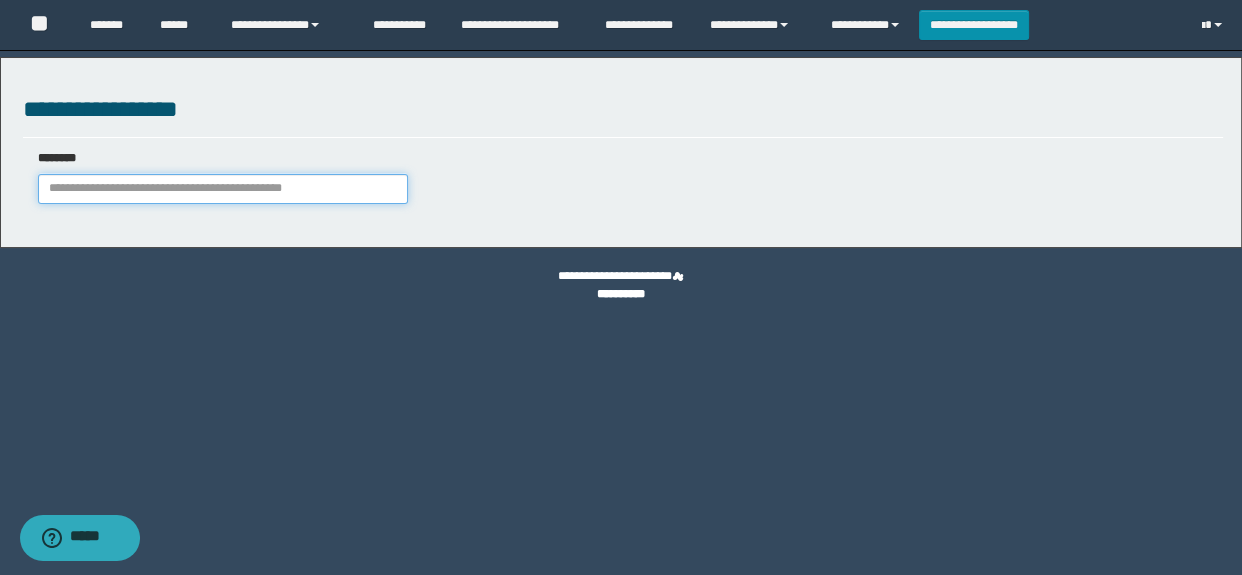 click at bounding box center [223, 189] 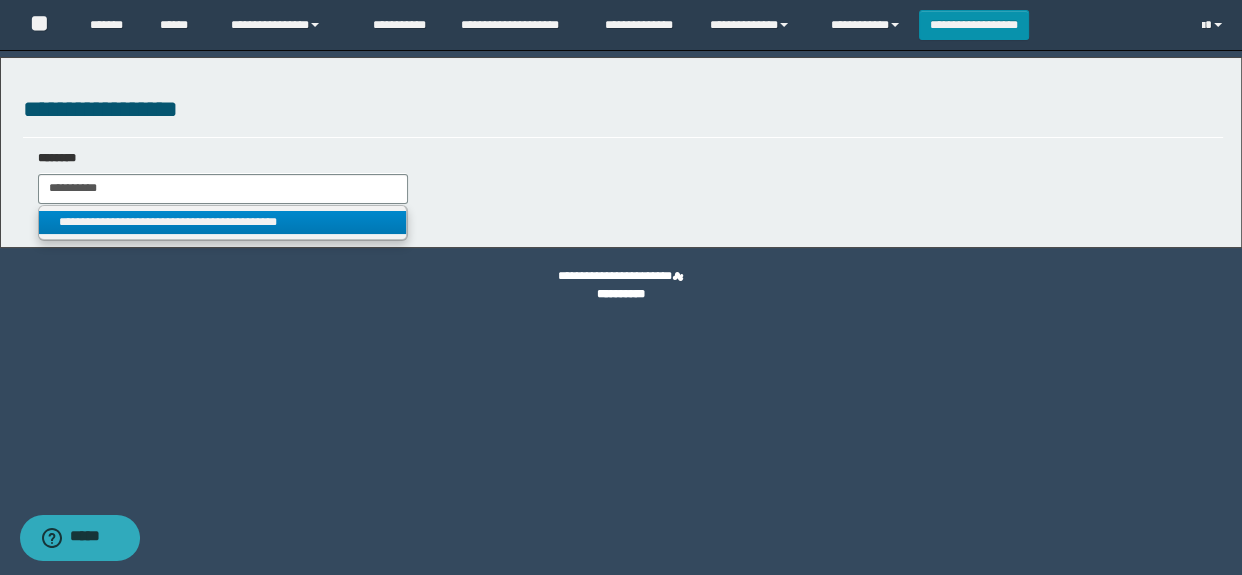 click on "**********" at bounding box center [222, 222] 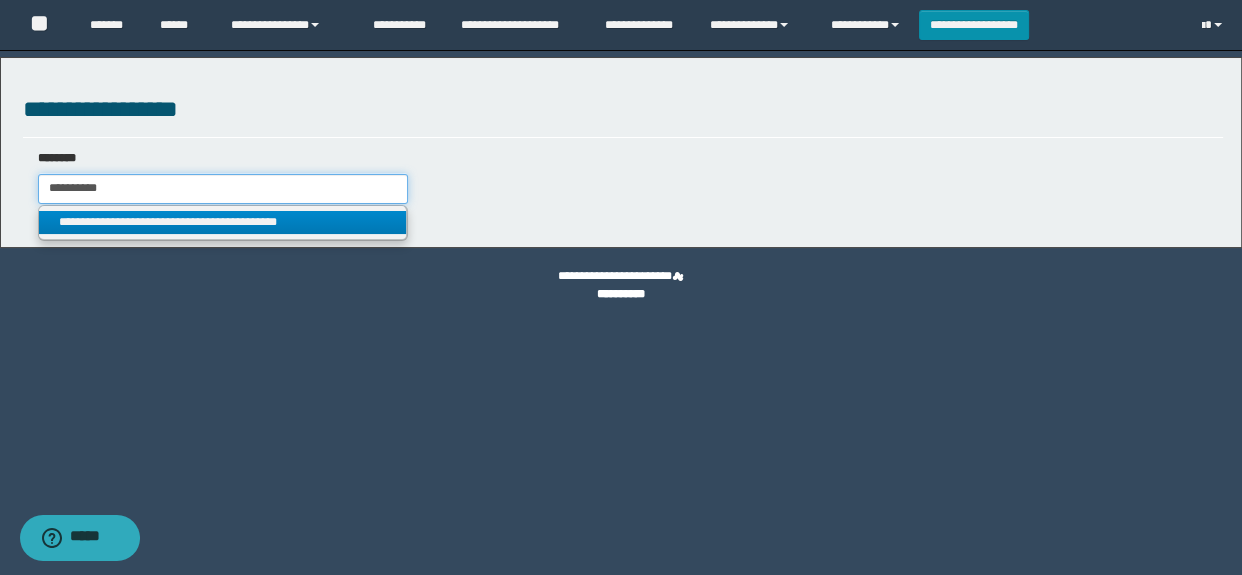 type on "**********" 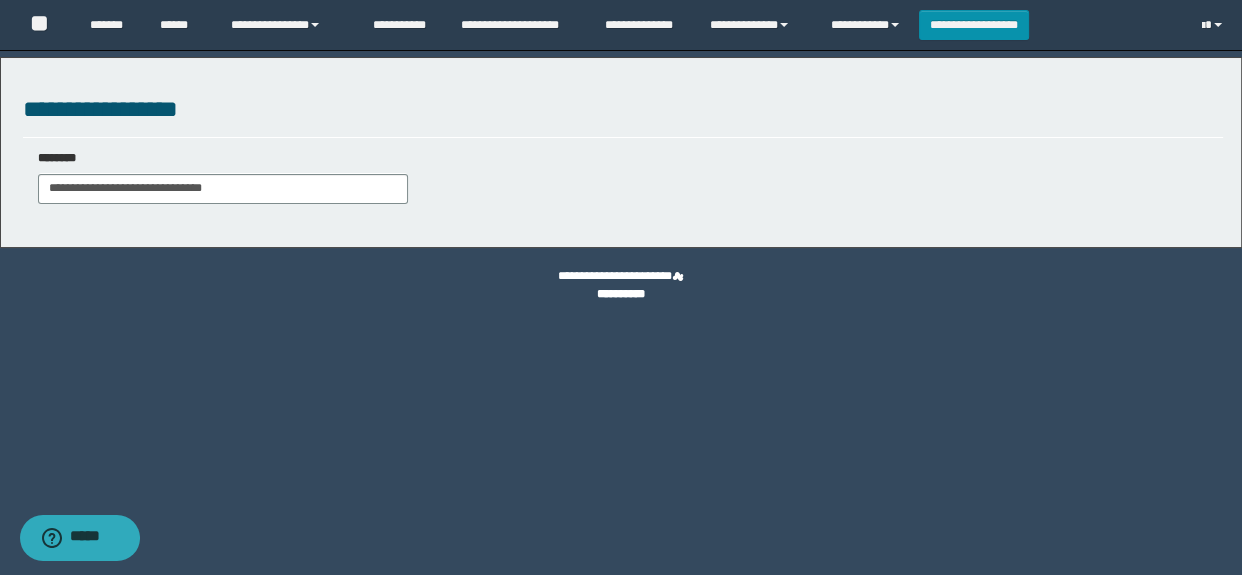 select on "***" 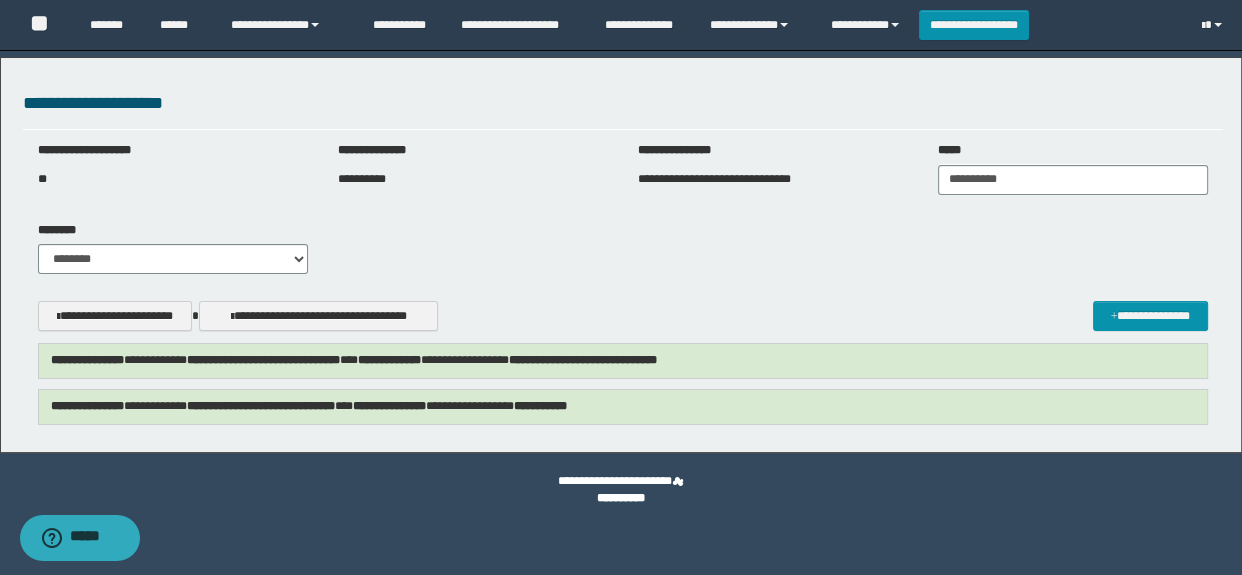 click on "**********" at bounding box center (263, 360) 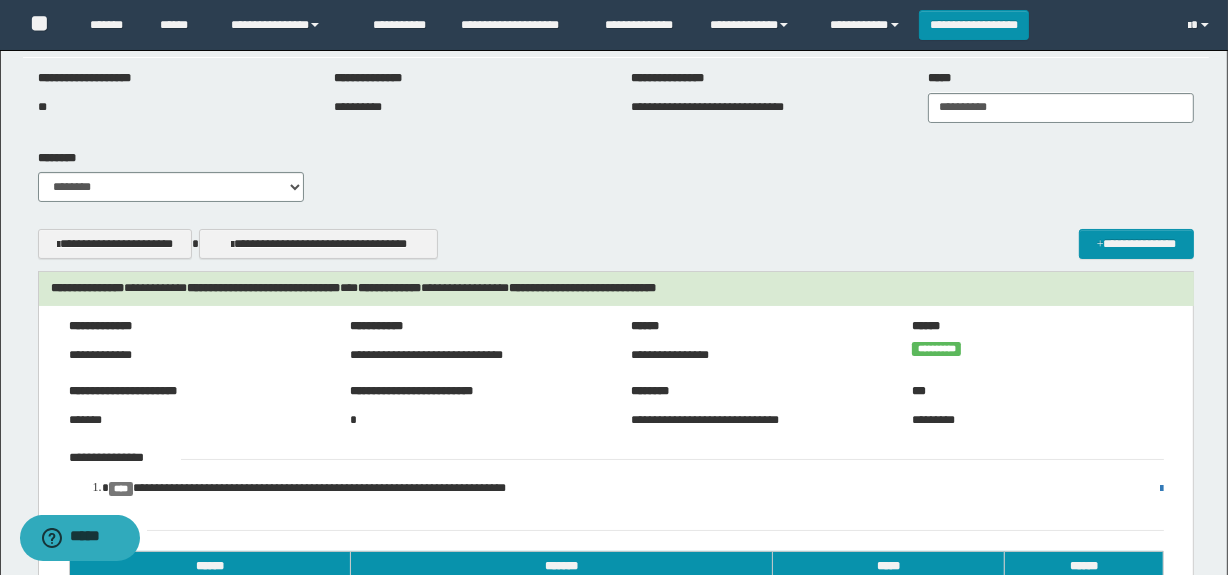 scroll, scrollTop: 109, scrollLeft: 0, axis: vertical 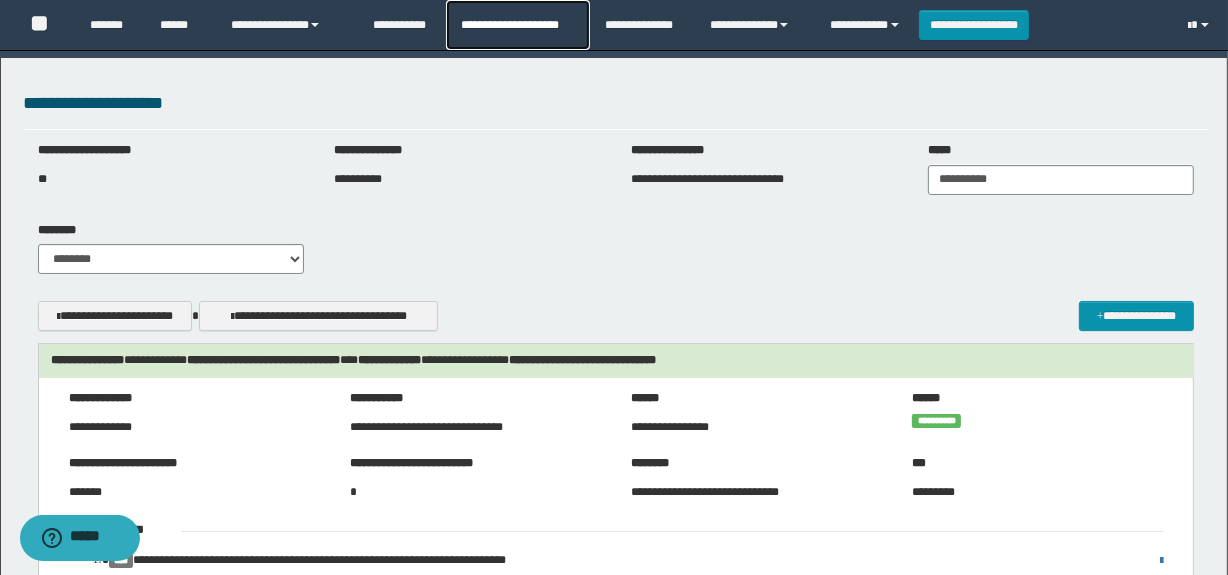 click on "**********" at bounding box center [517, 25] 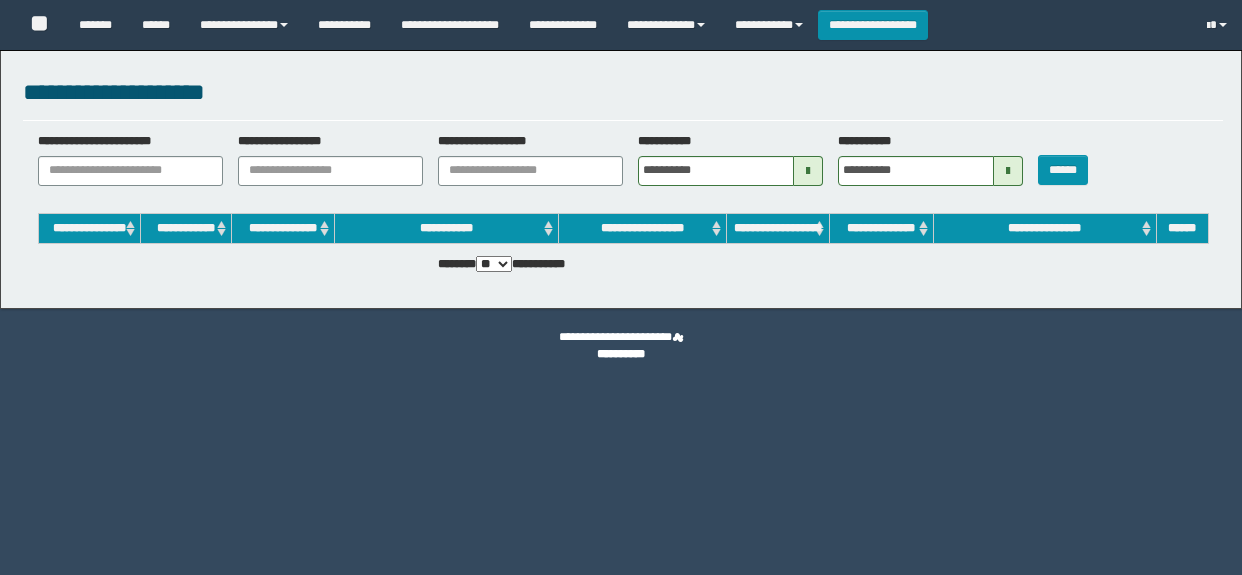 scroll, scrollTop: 0, scrollLeft: 0, axis: both 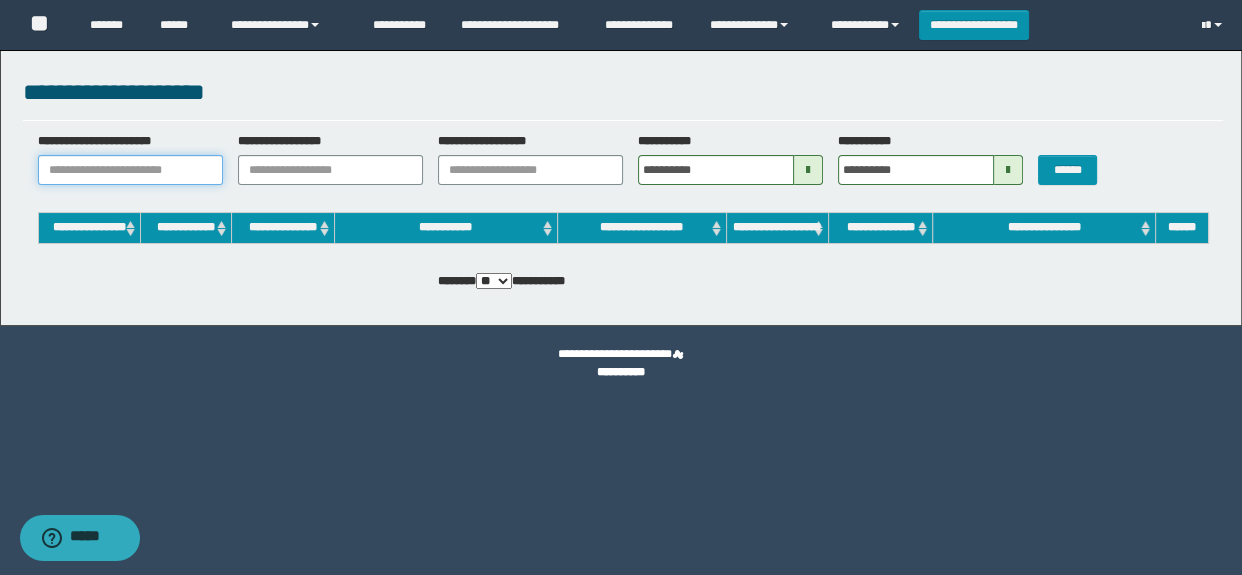 click on "**********" at bounding box center (130, 170) 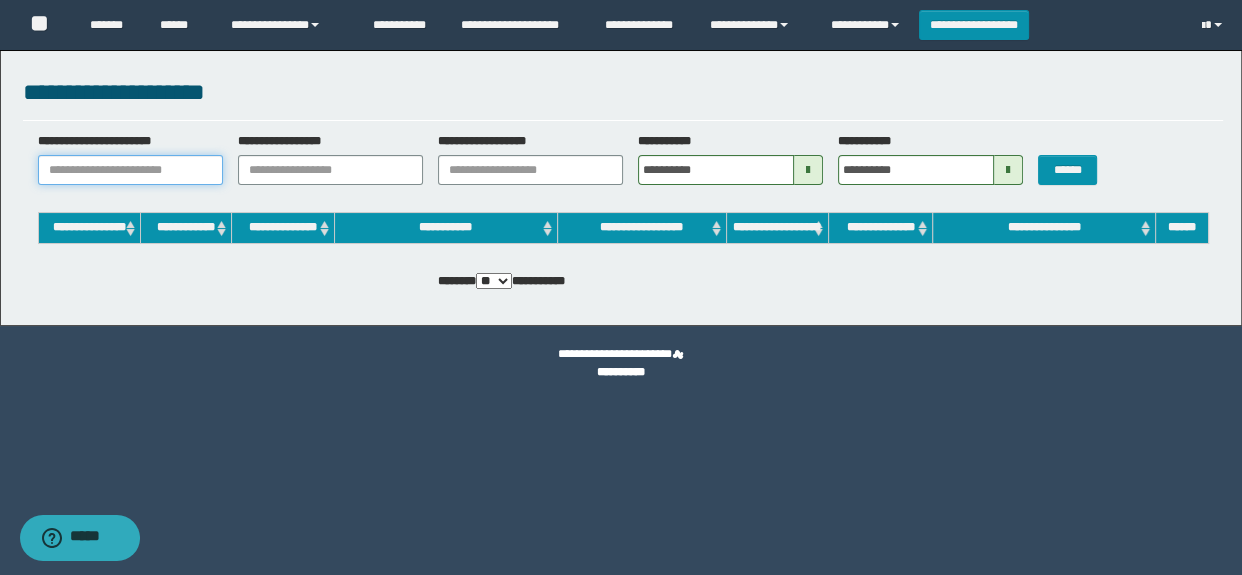 paste on "**********" 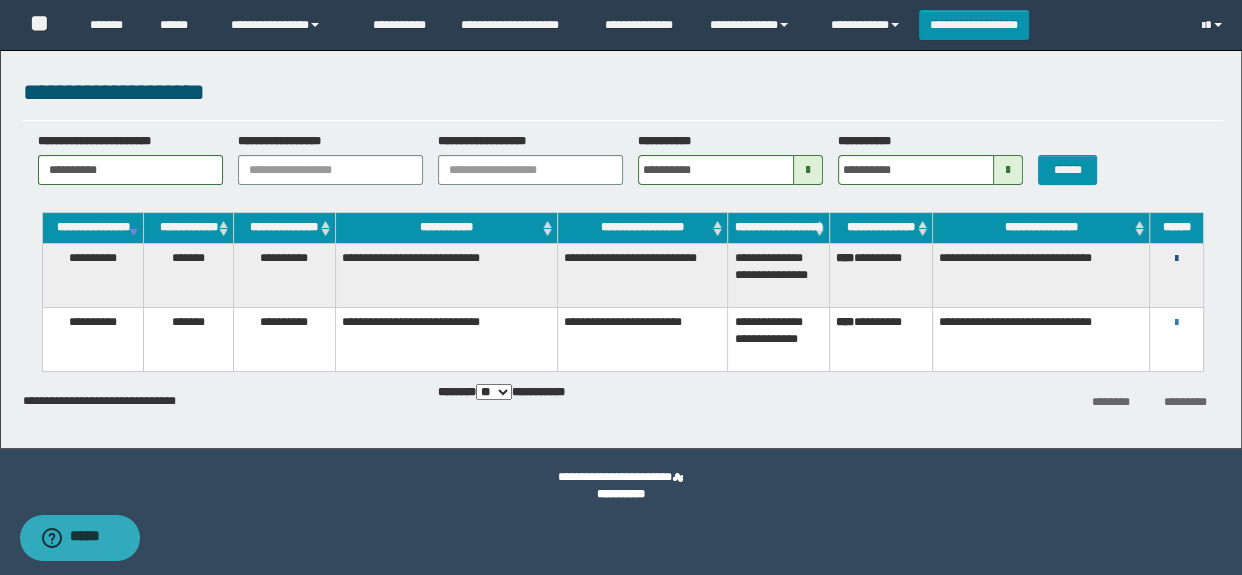 click at bounding box center [1176, 259] 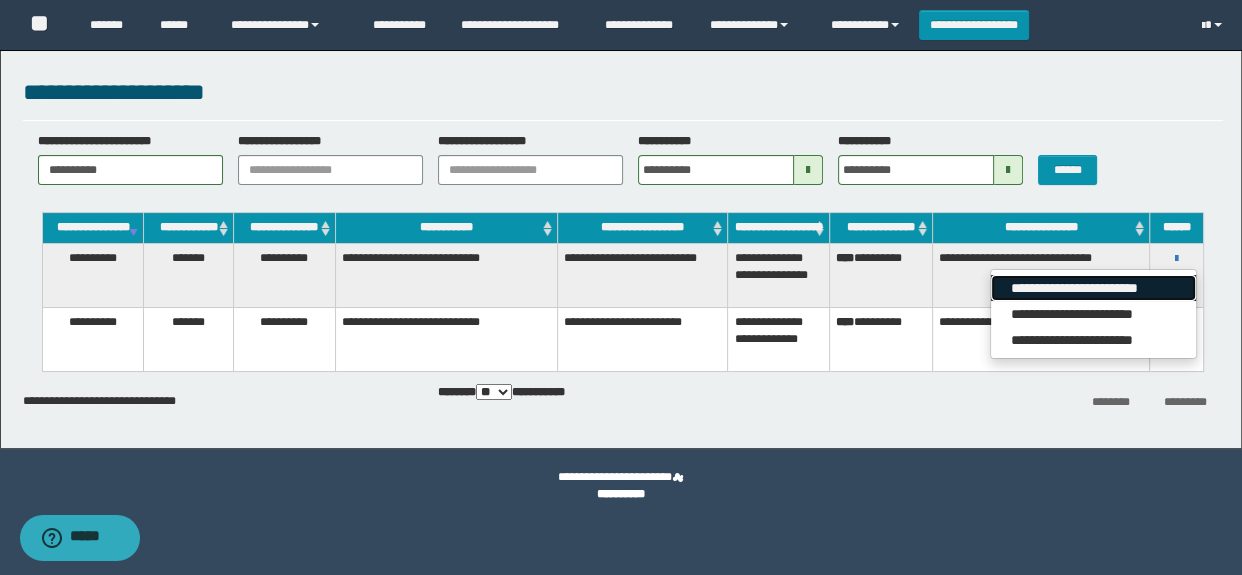 click on "**********" at bounding box center [1093, 288] 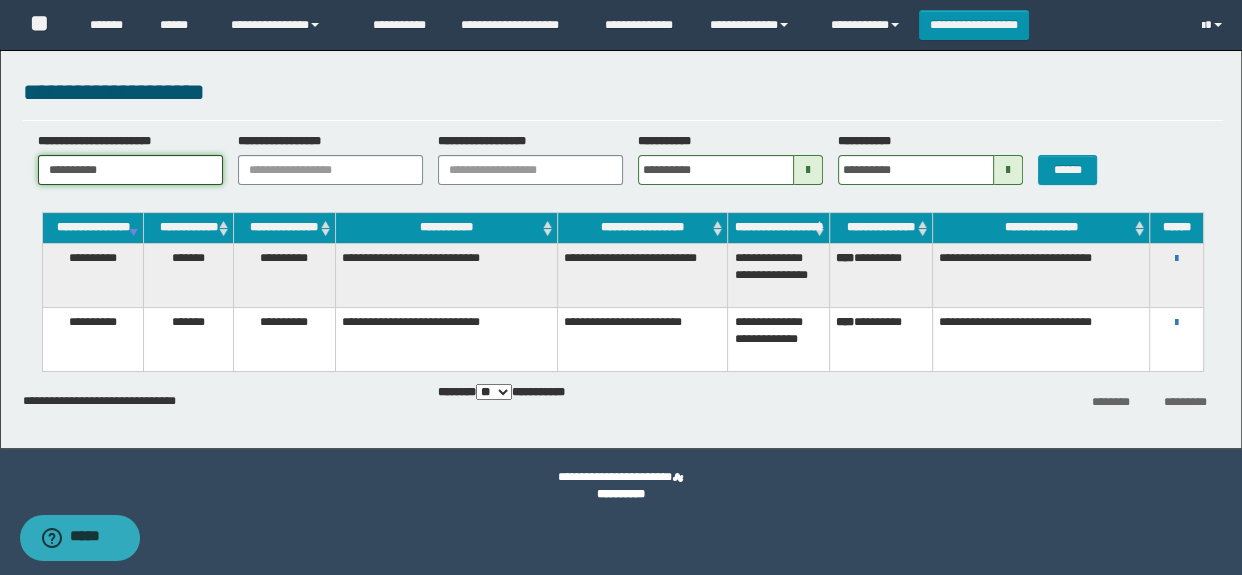 click on "**********" at bounding box center (130, 170) 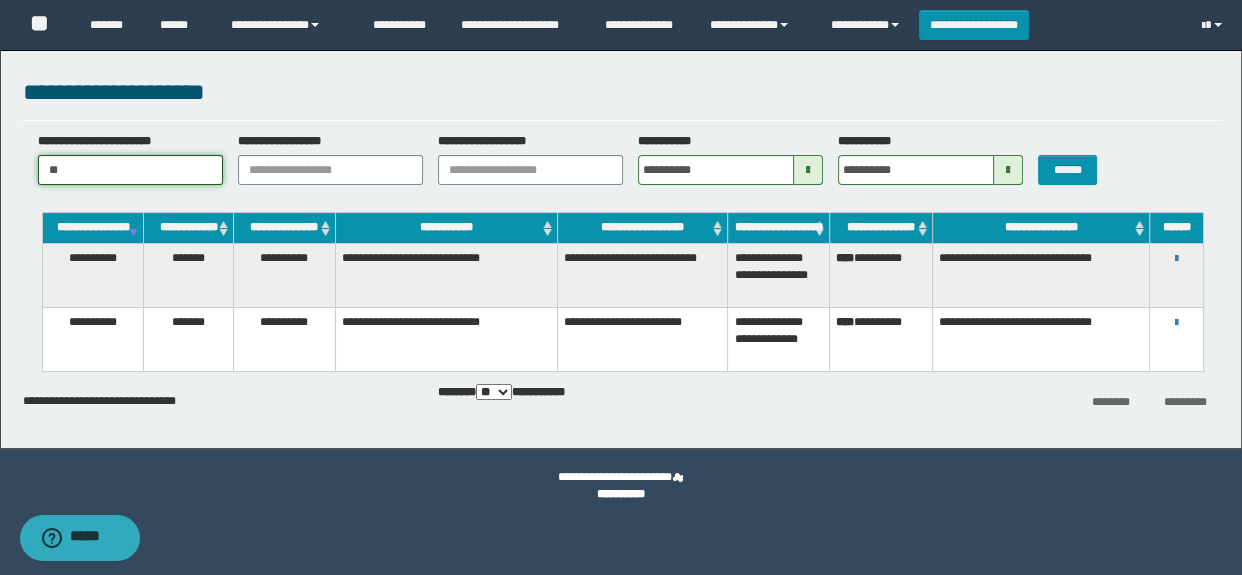 type on "*" 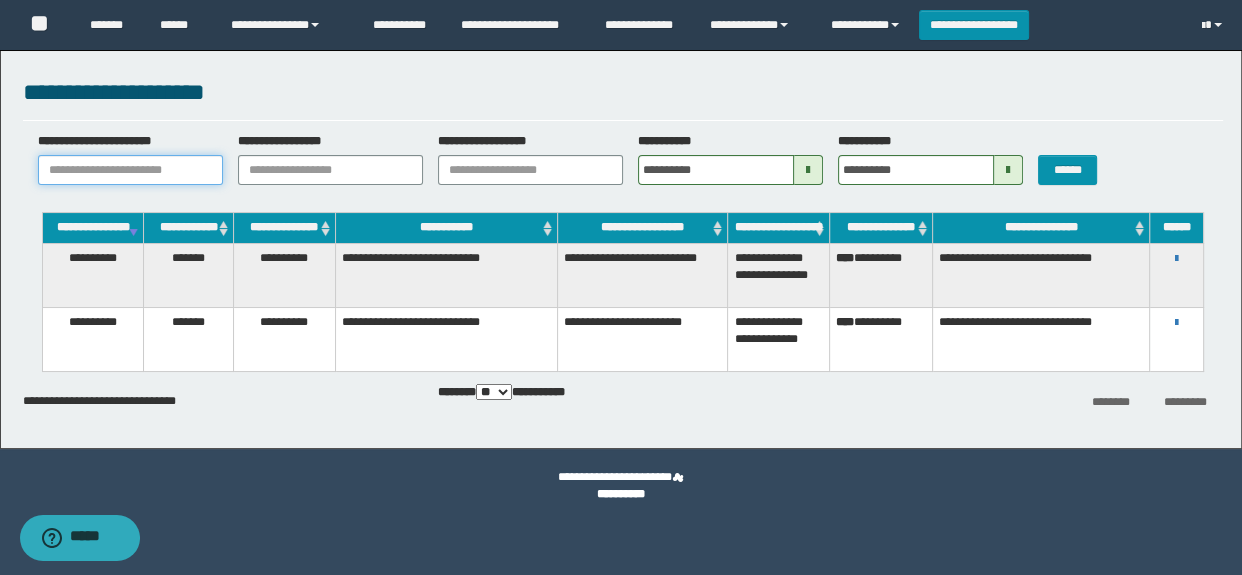 paste on "**********" 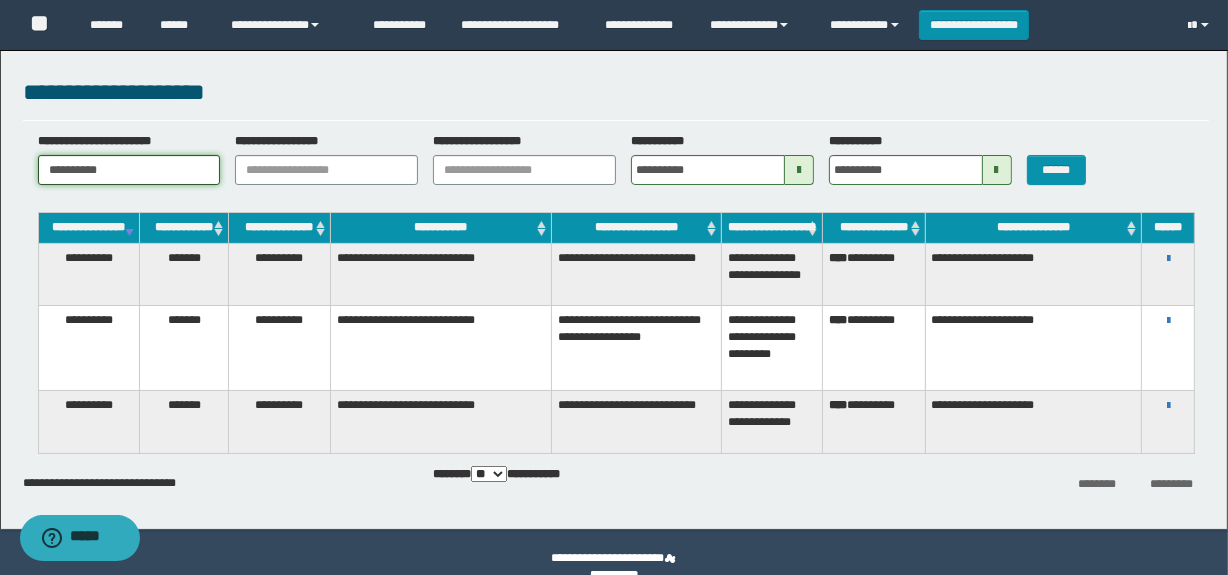 click on "**********" at bounding box center [129, 170] 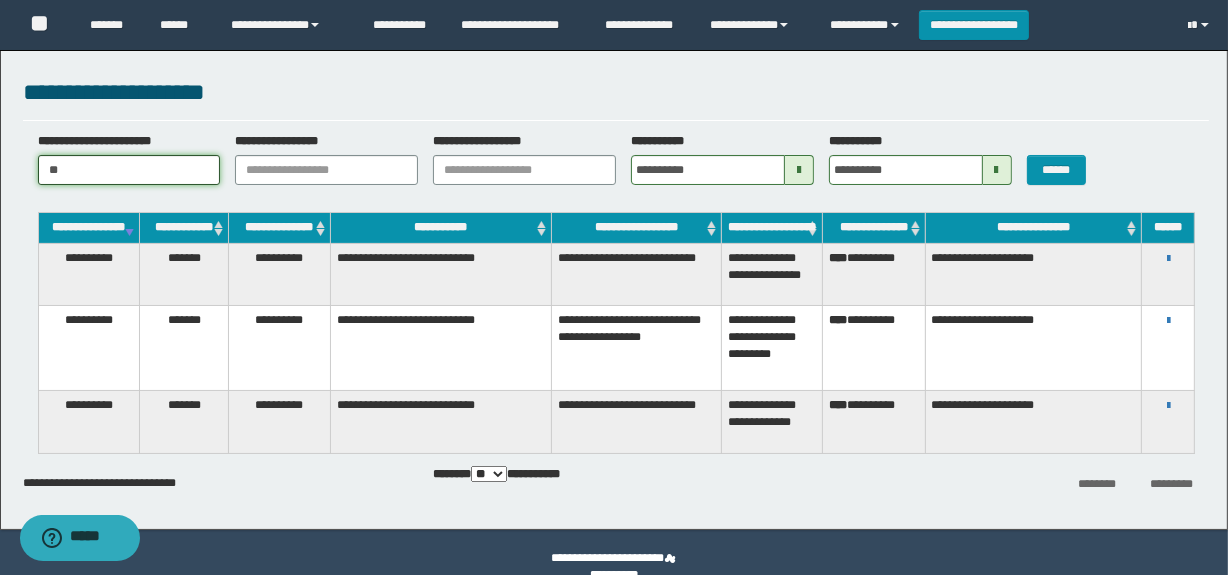 type on "*" 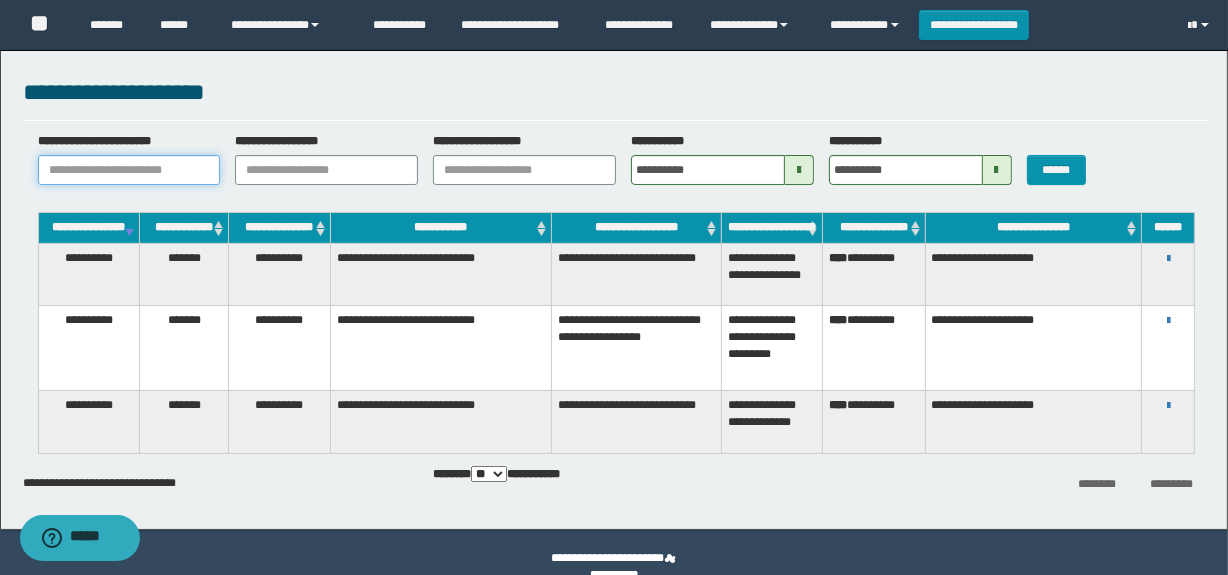 paste on "********" 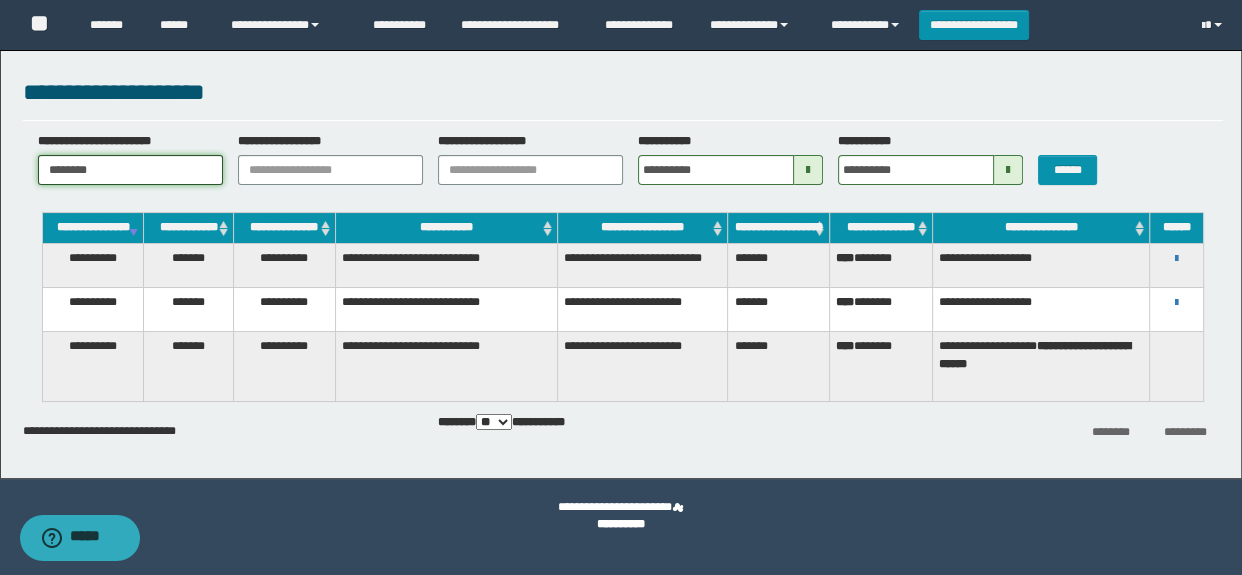 click on "********" at bounding box center [130, 170] 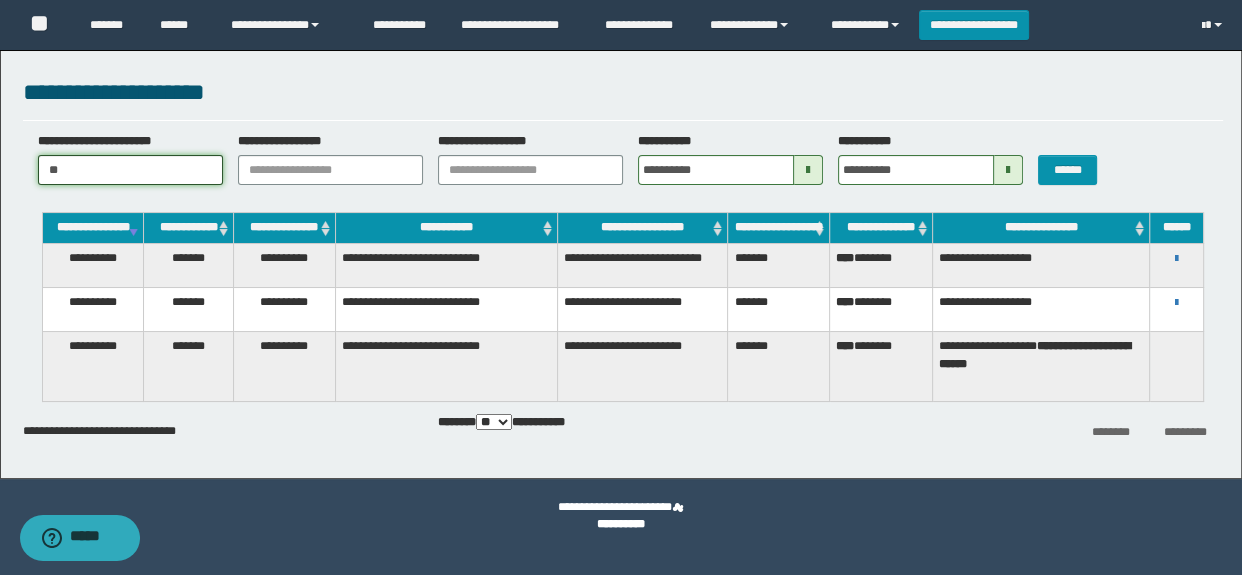type on "*" 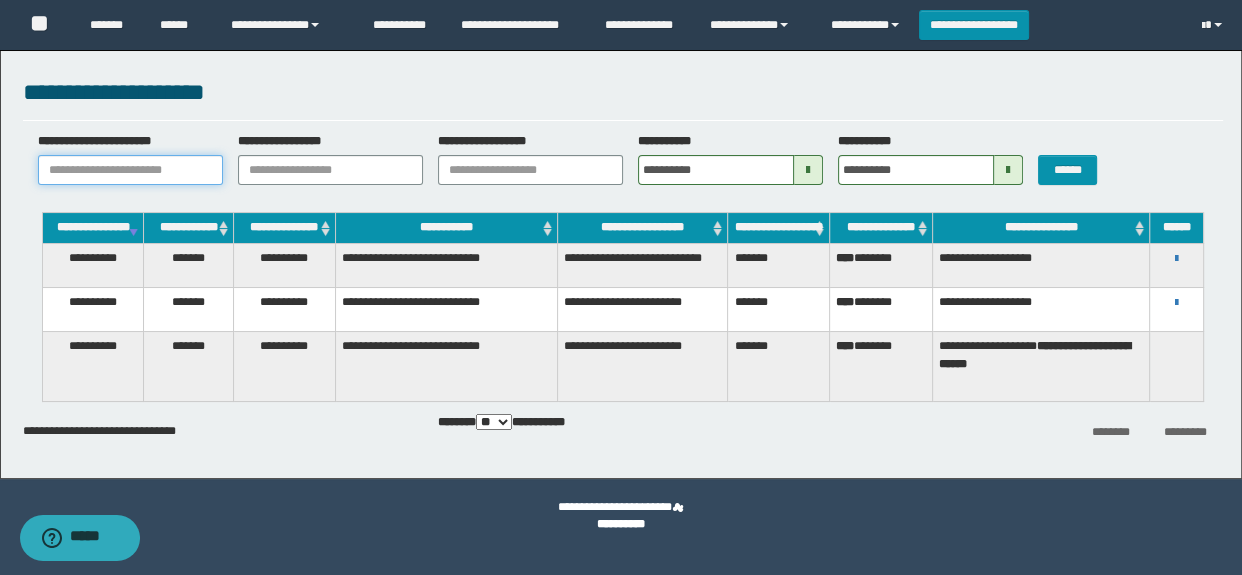 paste on "********" 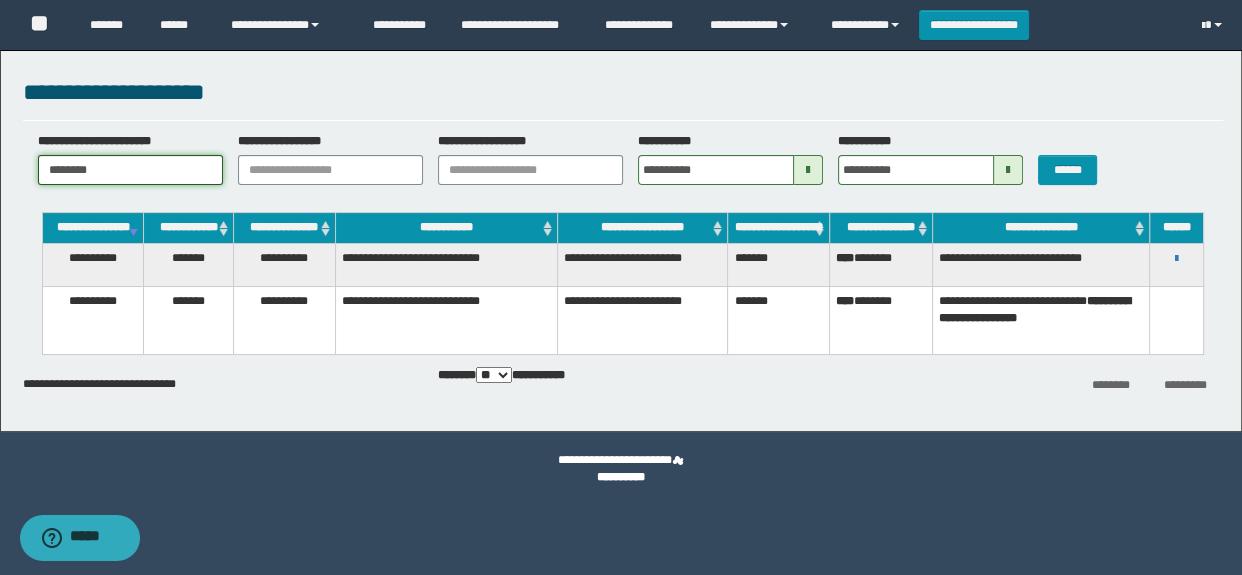 click on "********" at bounding box center [130, 170] 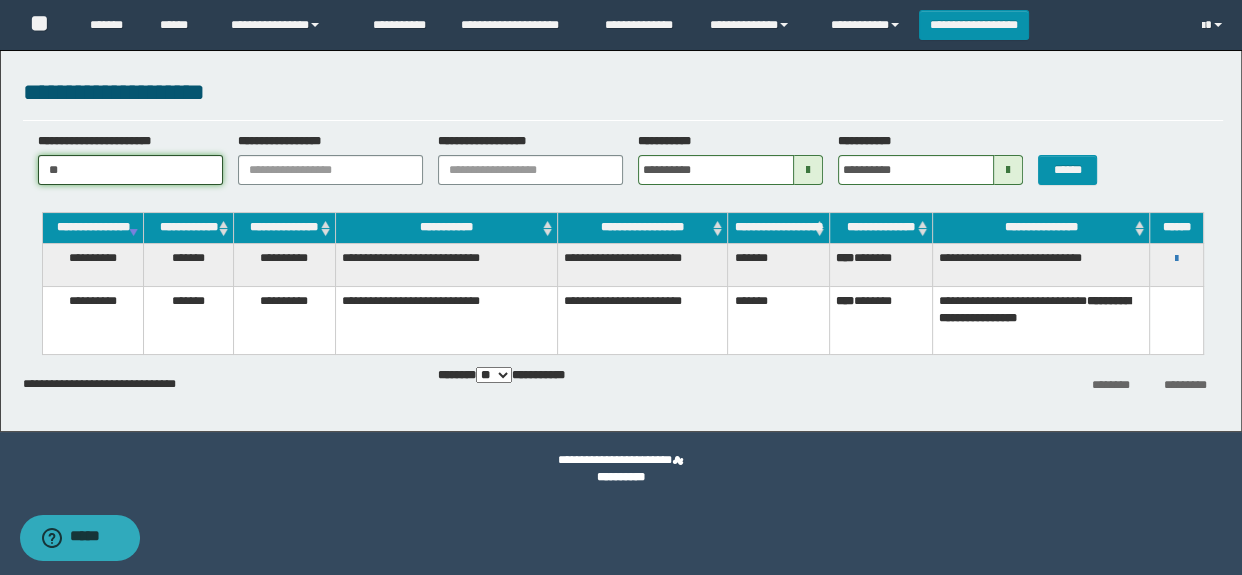 type on "*" 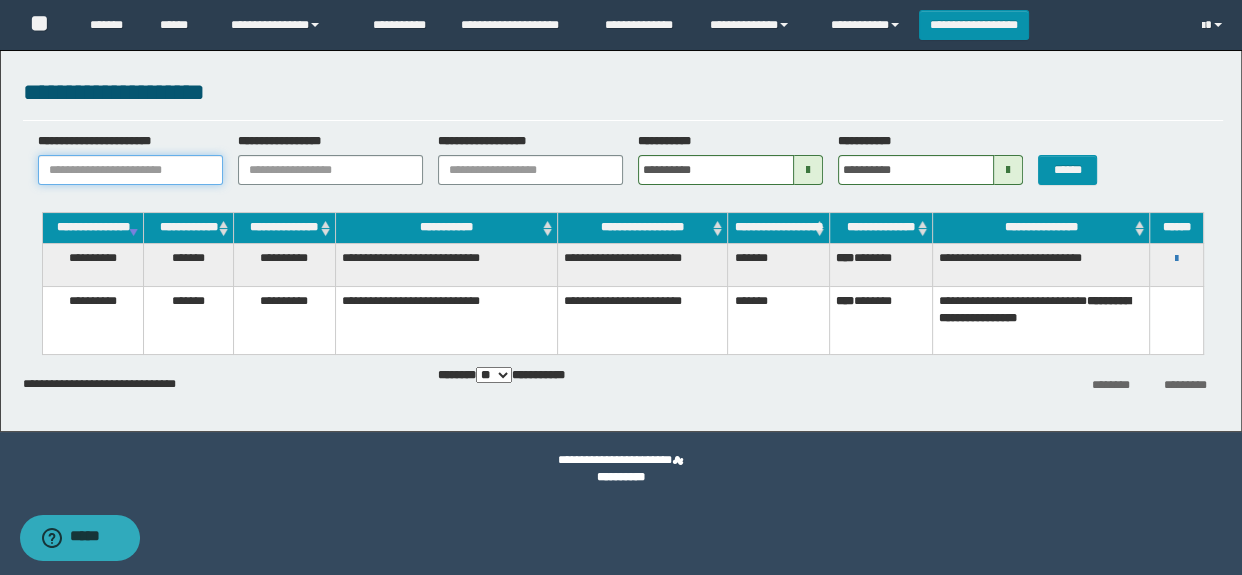 paste on "********" 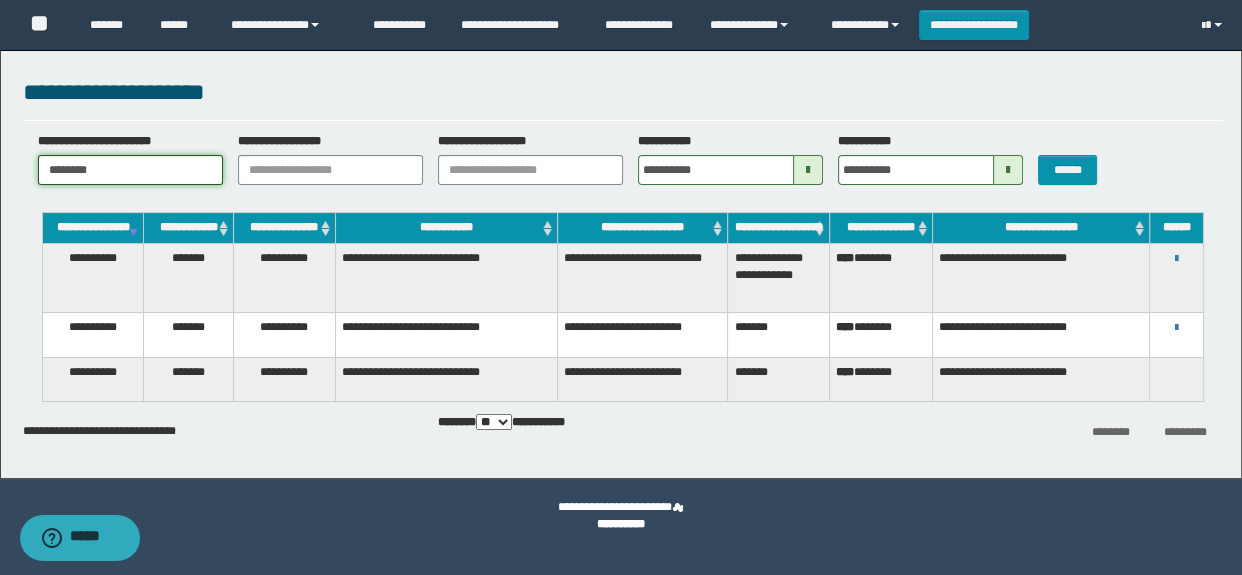 click on "********" at bounding box center (130, 170) 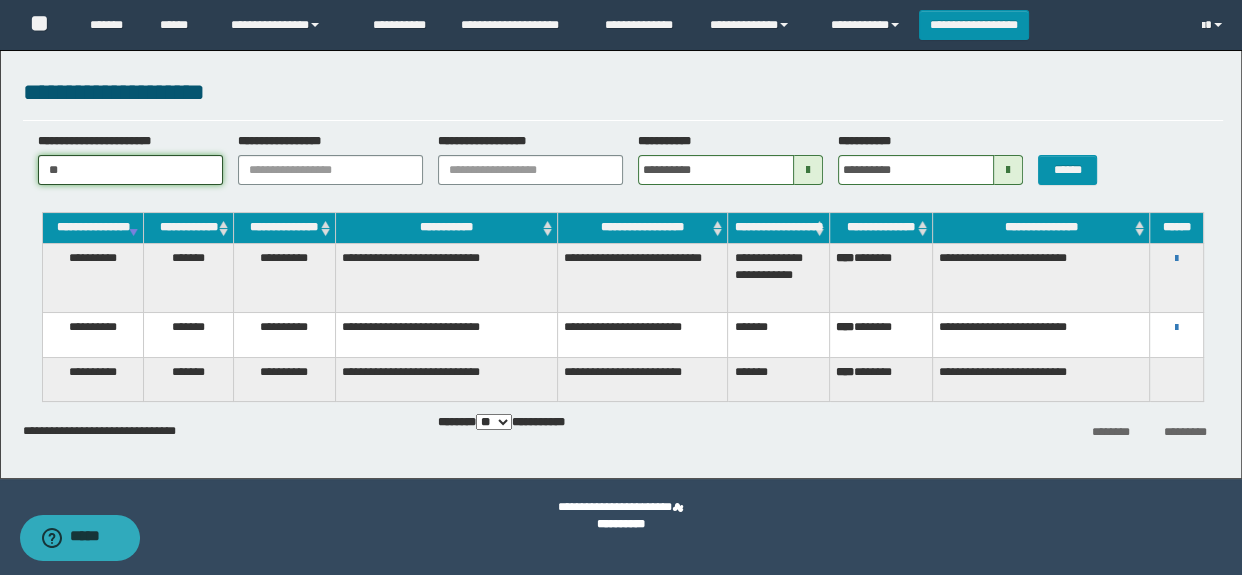 type on "*" 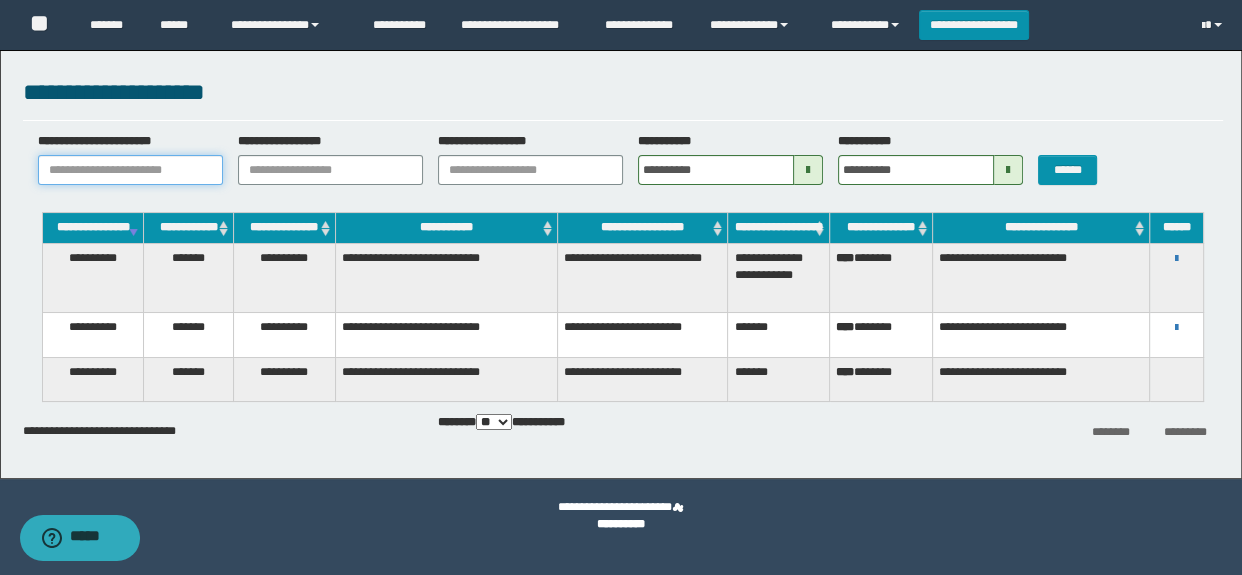 paste on "**********" 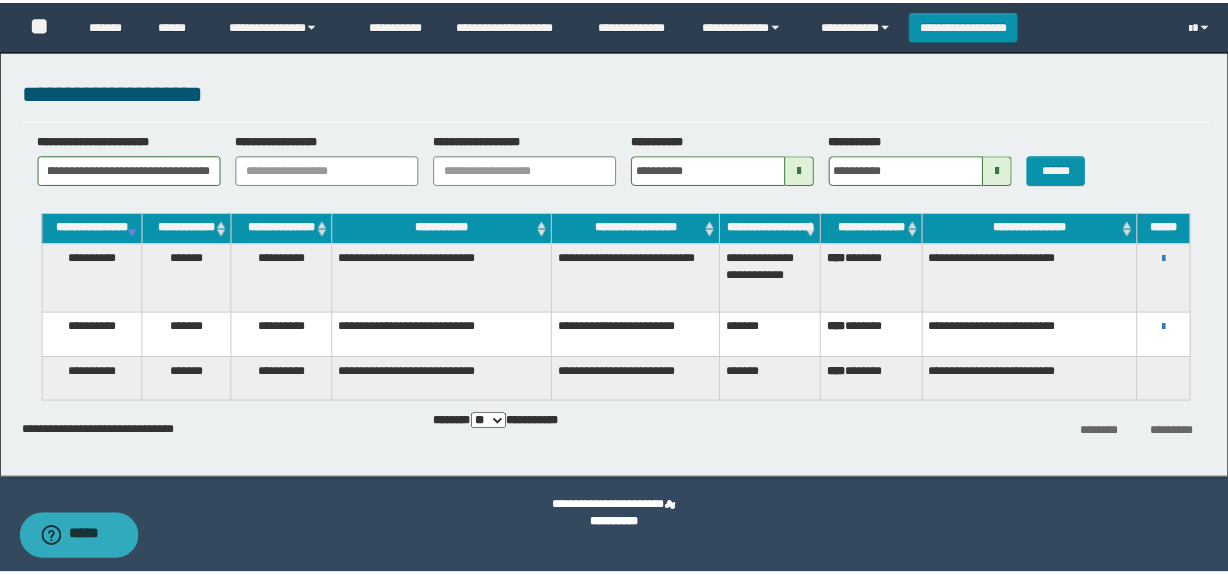 scroll, scrollTop: 0, scrollLeft: 0, axis: both 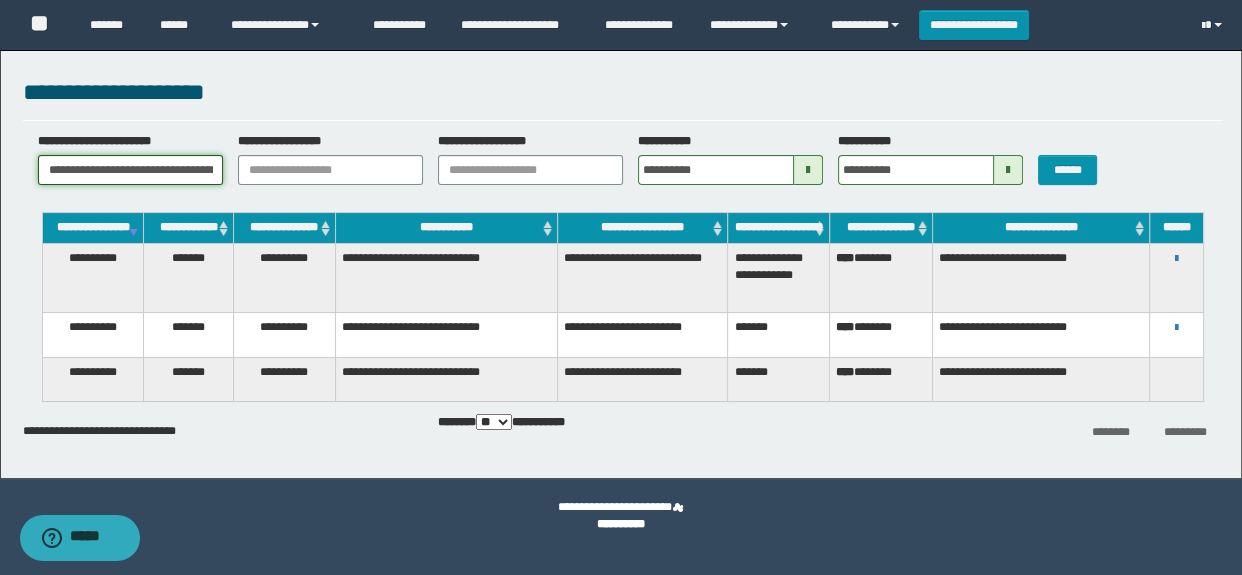 click on "**********" at bounding box center [130, 170] 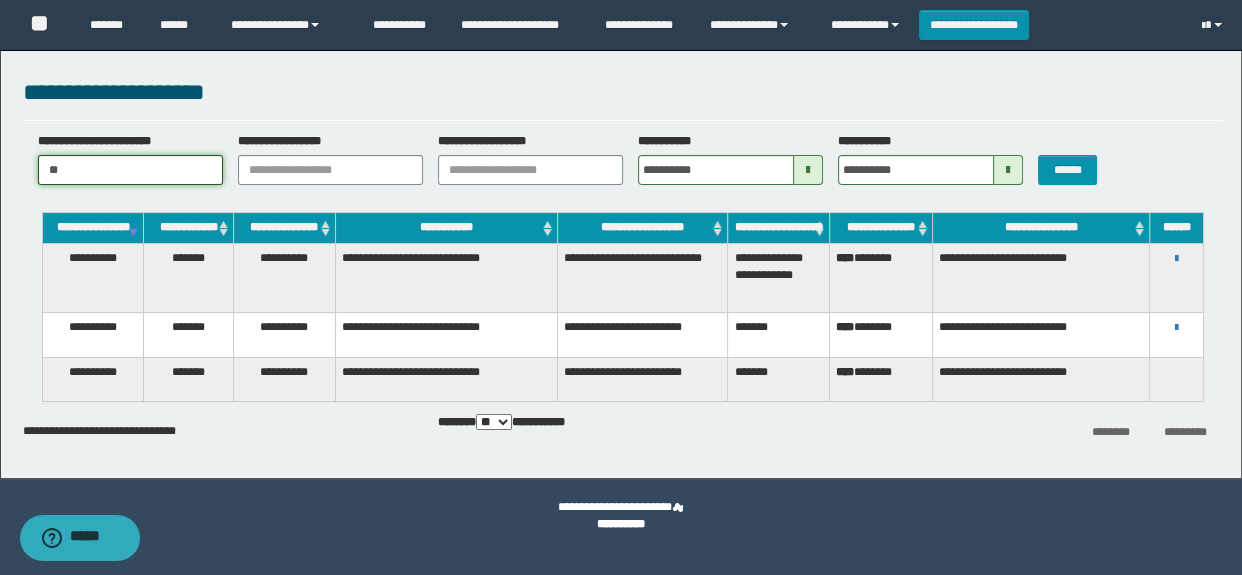 type on "*" 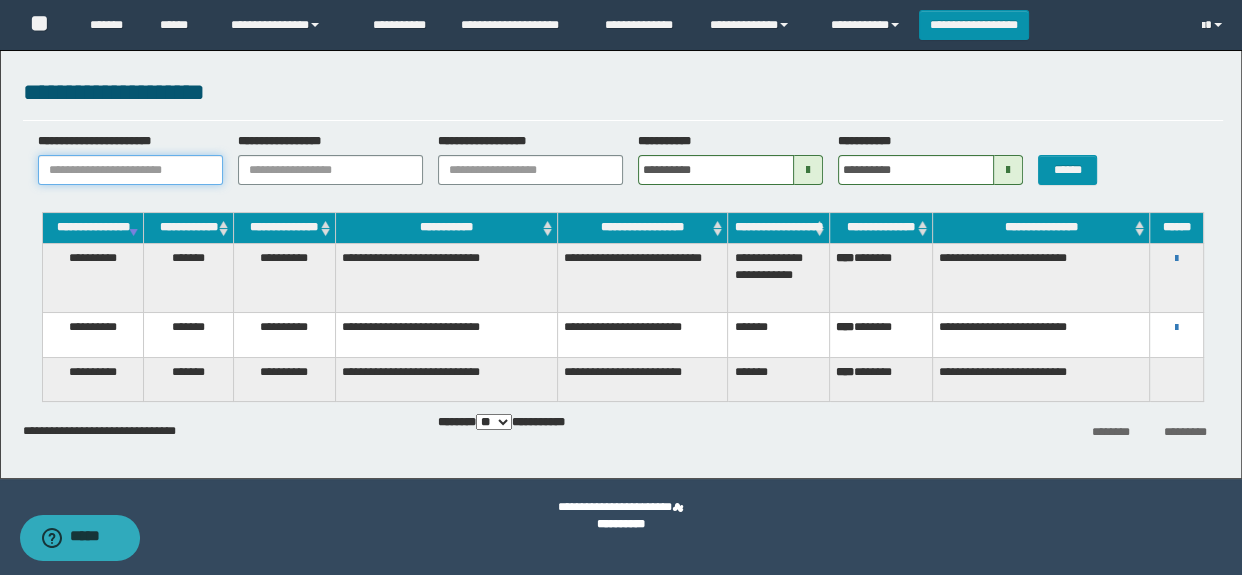 paste on "********" 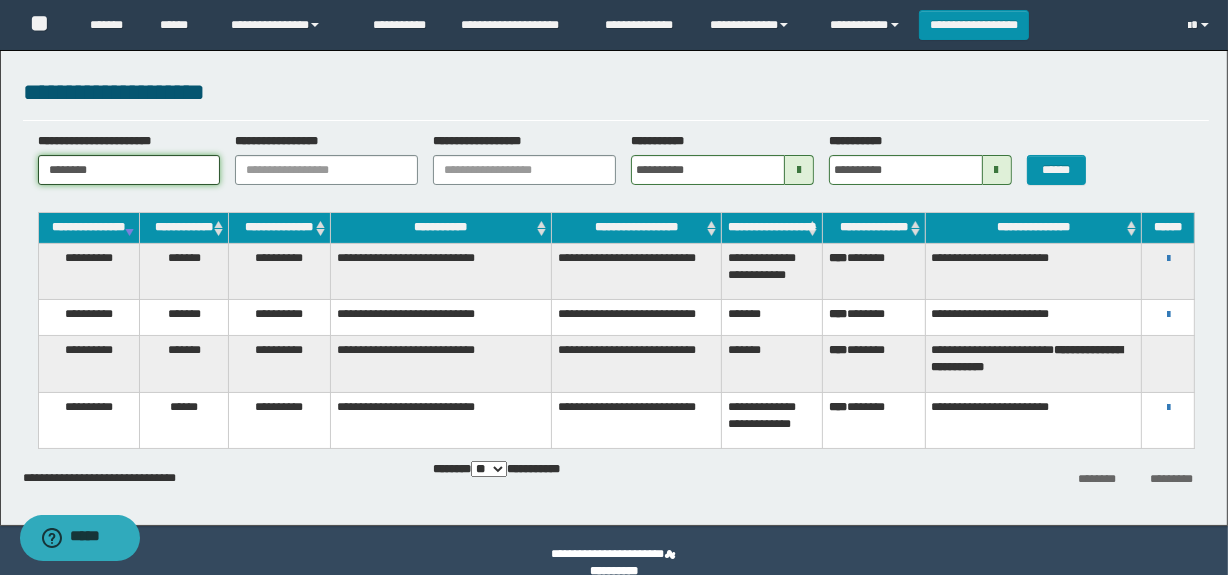 click on "********" at bounding box center (129, 170) 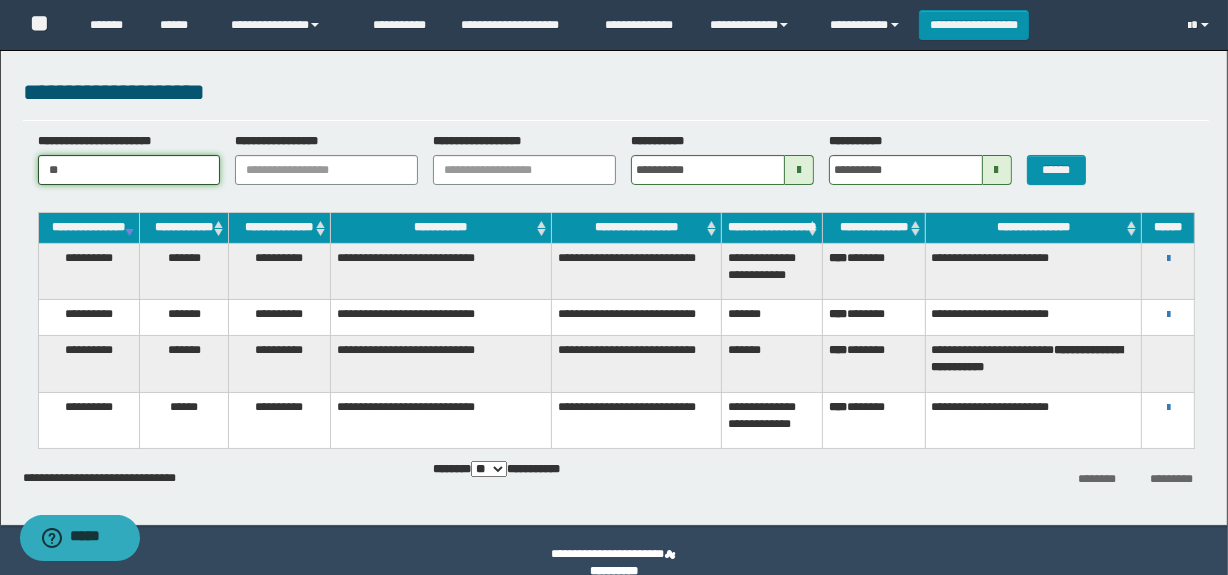 type on "*" 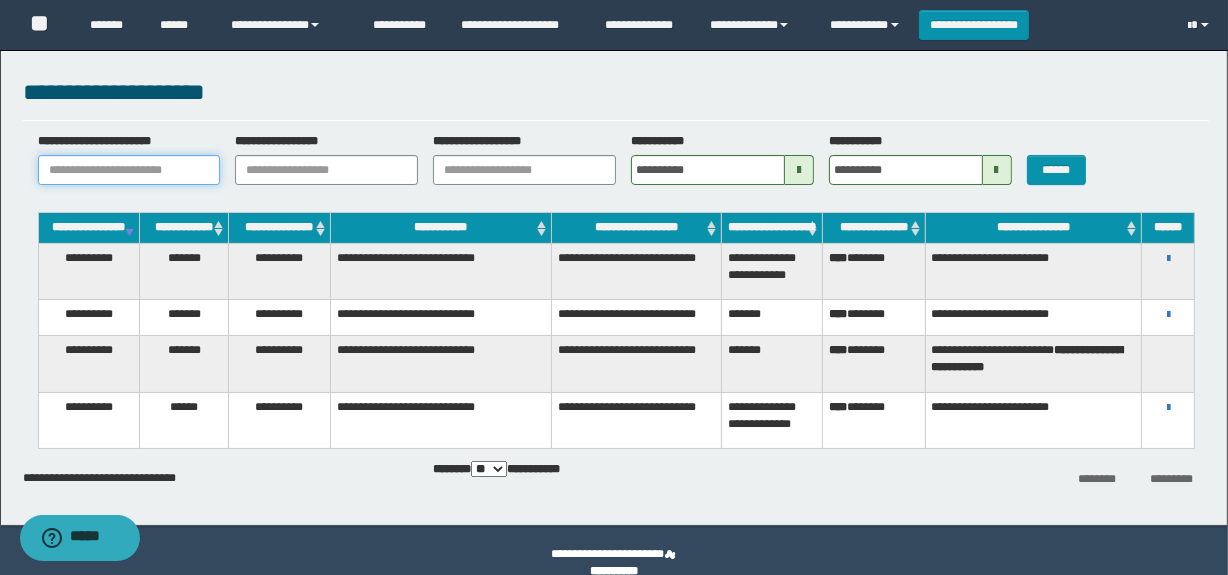 paste on "**********" 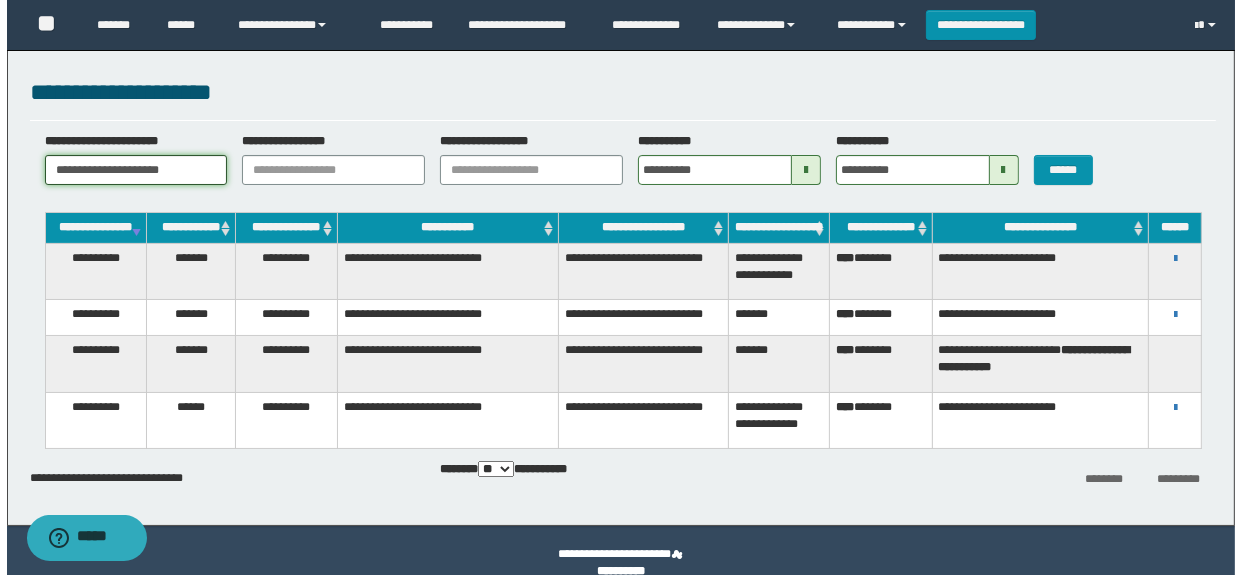 scroll, scrollTop: 0, scrollLeft: 0, axis: both 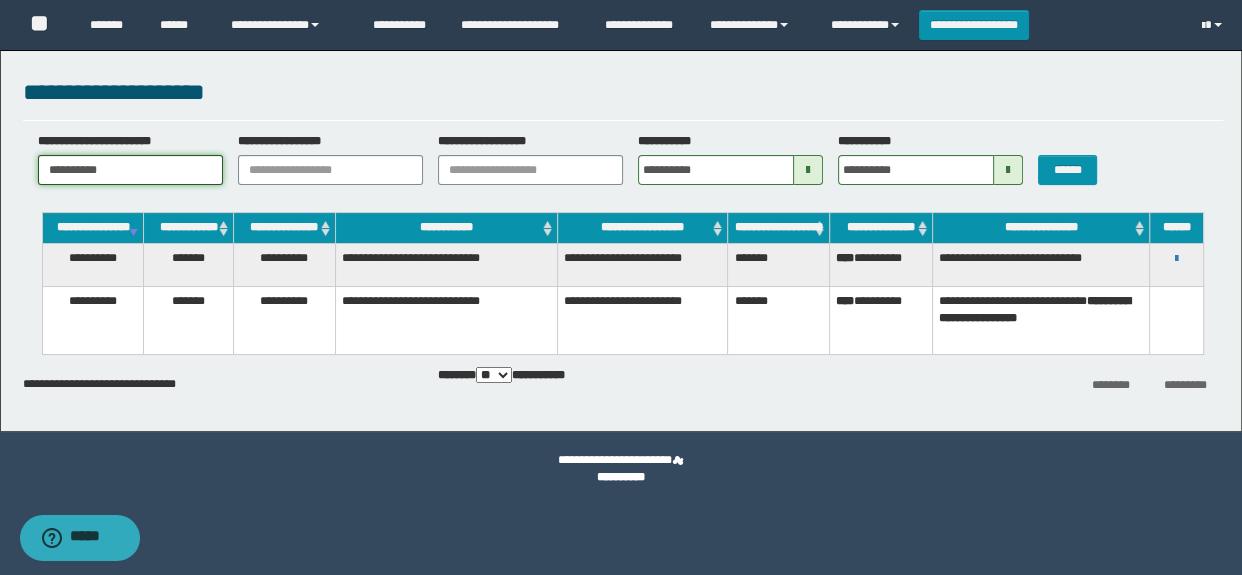 click on "**********" at bounding box center (130, 170) 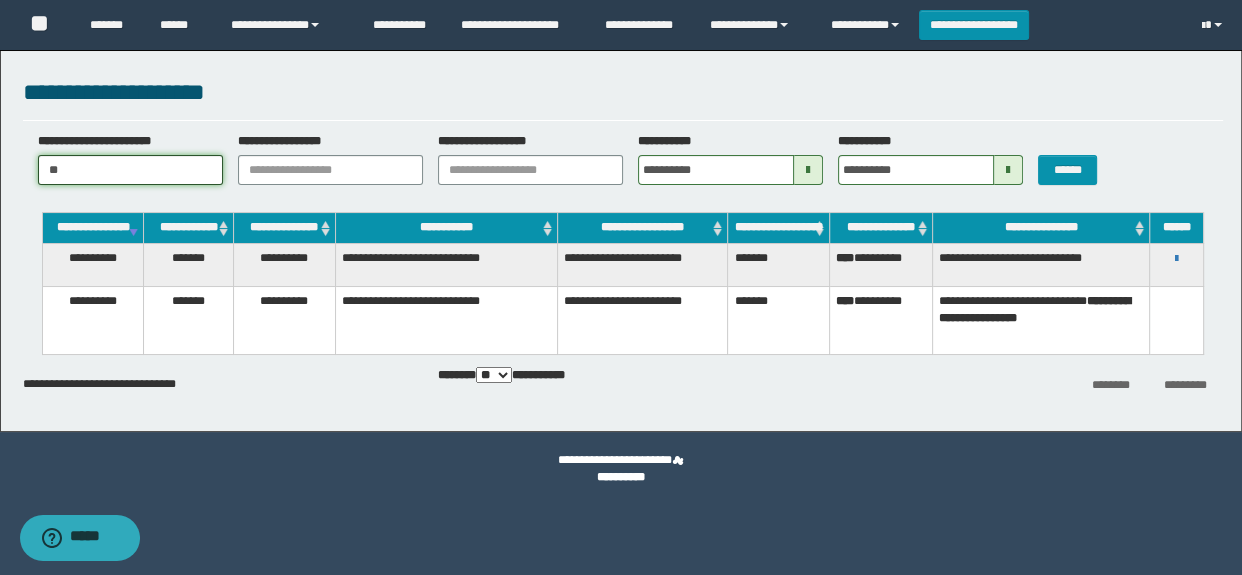 type on "*" 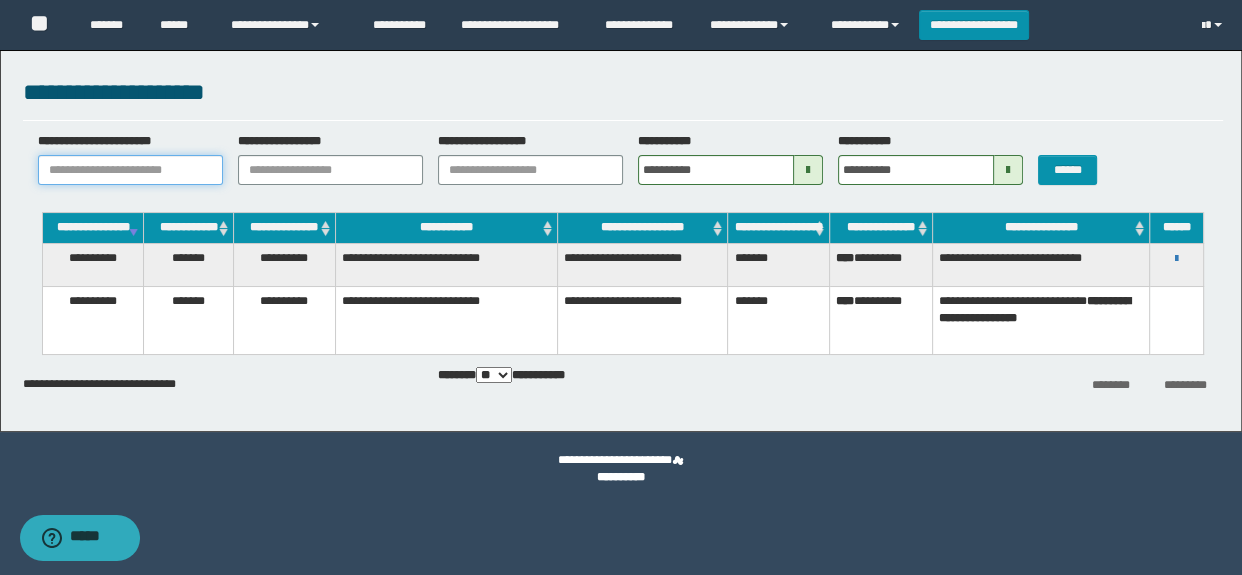 paste on "**********" 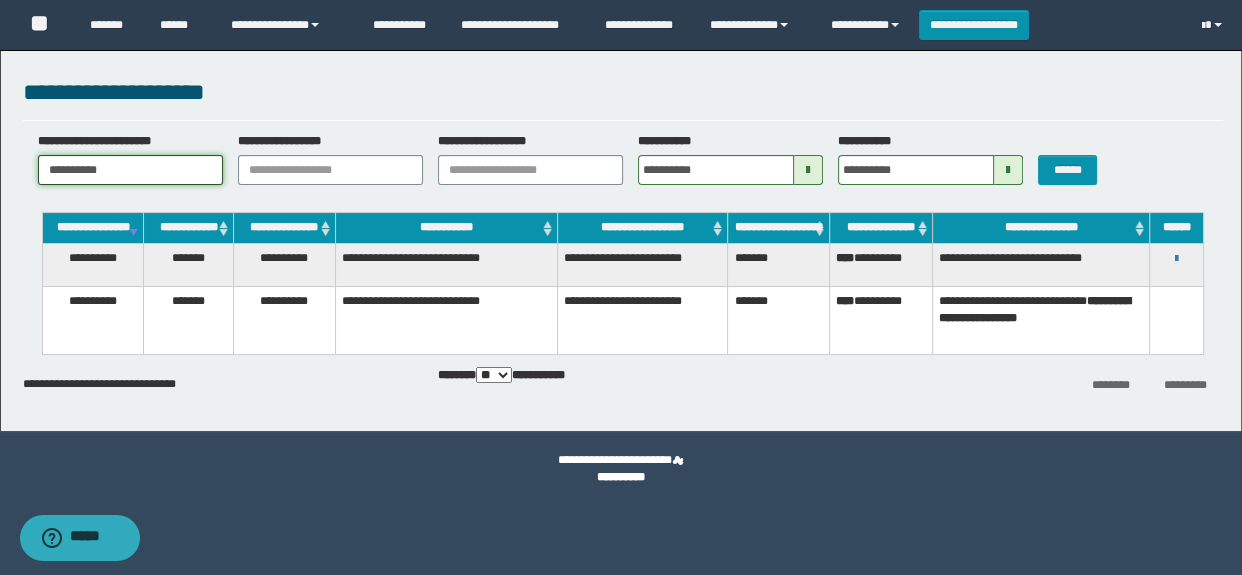 type on "**********" 